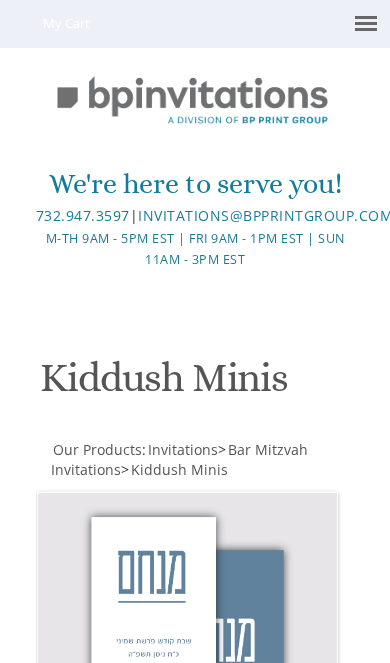 scroll, scrollTop: 0, scrollLeft: 0, axis: both 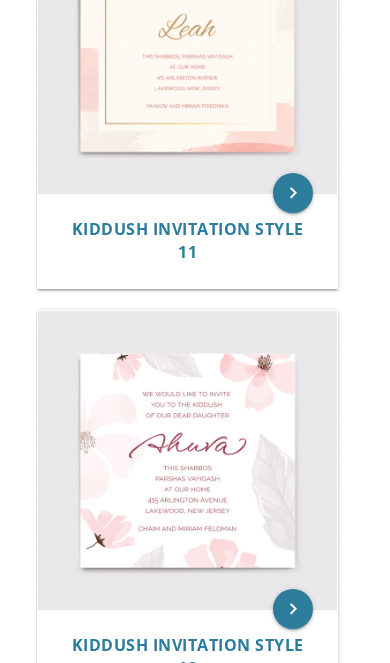 click at bounding box center (187, 460) 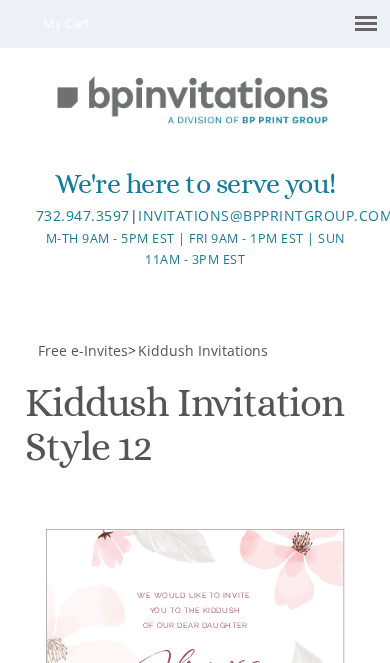 scroll, scrollTop: 736, scrollLeft: 0, axis: vertical 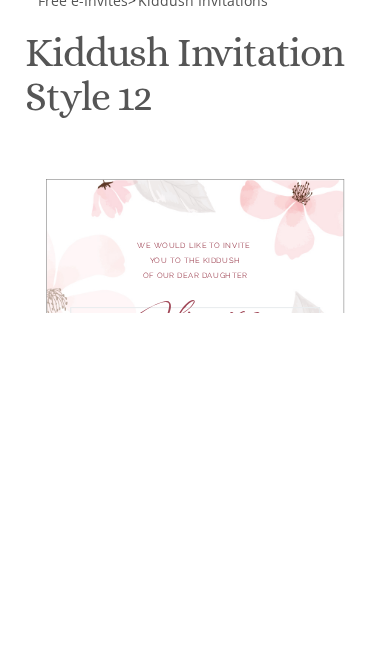 type on "A" 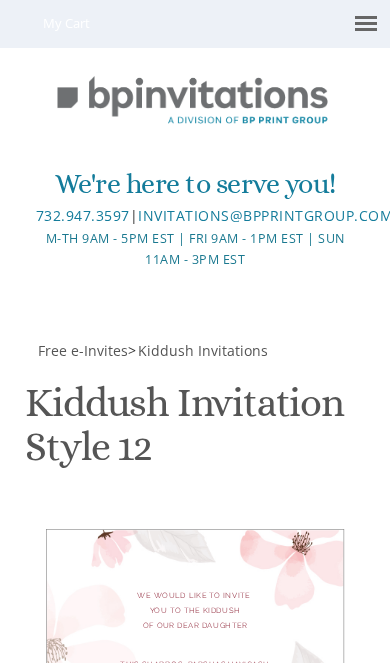 scroll, scrollTop: 912, scrollLeft: 0, axis: vertical 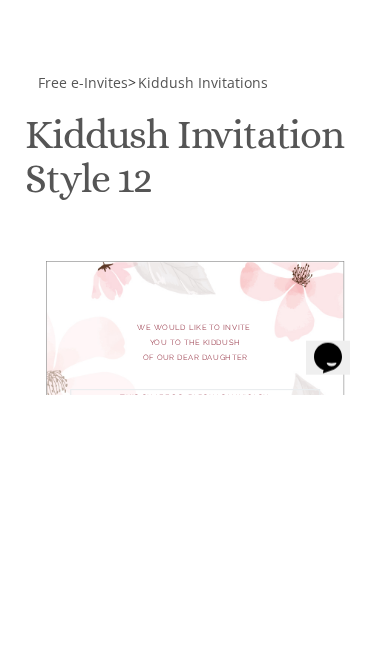 type on "This Shabbos, Parshas
at our home
[NUMBER] [STREET]
[CITY], [STATE]" 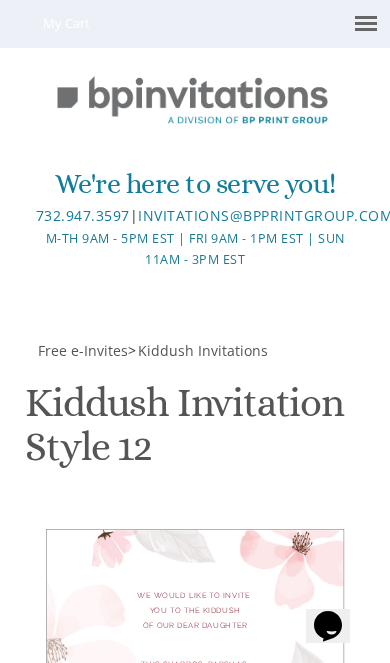 scroll, scrollTop: 726, scrollLeft: 0, axis: vertical 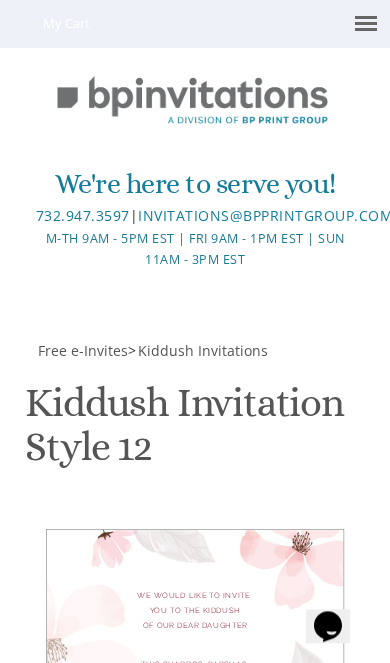 click on "Ahuva" at bounding box center [194, 1273] 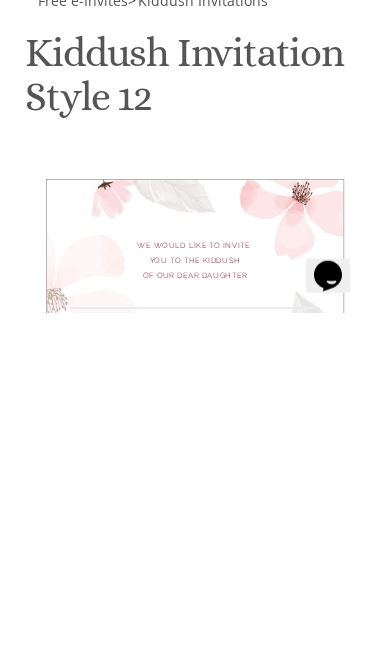 type on "I" 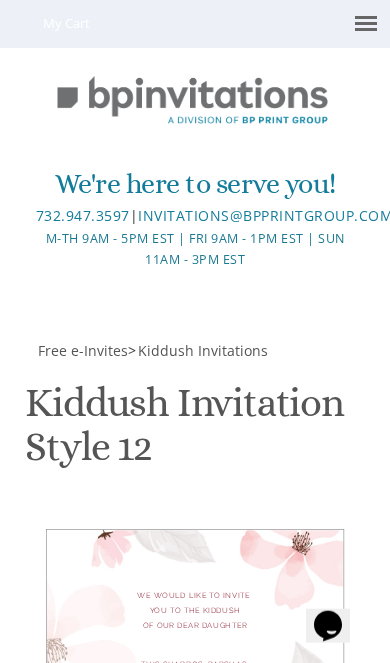 scroll, scrollTop: 1056, scrollLeft: 0, axis: vertical 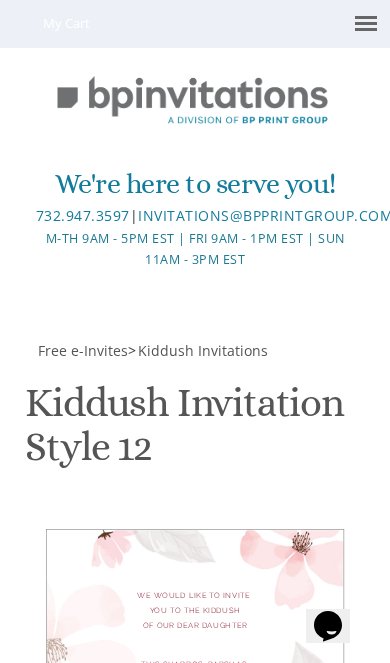 click on "This Shabbos, Parshas Vayigash
at our home
[NUMBER] [STREET]
[CITY], [STATE]" at bounding box center (194, 1374) 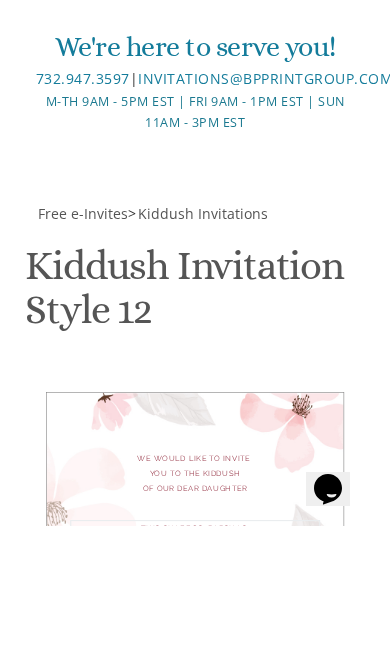 click on "This Shabbos, Parshas Vayigash
at our home
[NUMBER] [STREET]
[CITY], [STATE]" at bounding box center [194, 1374] 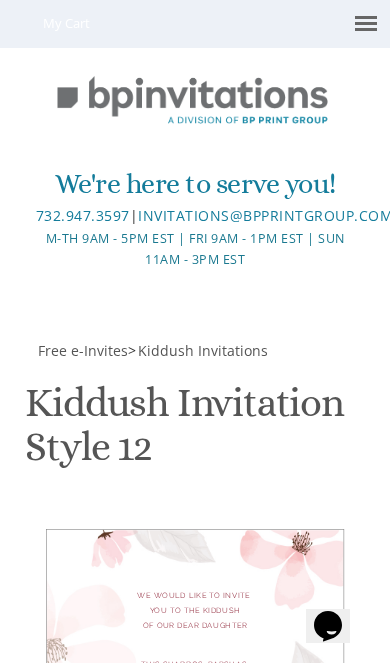 scroll, scrollTop: 888, scrollLeft: 0, axis: vertical 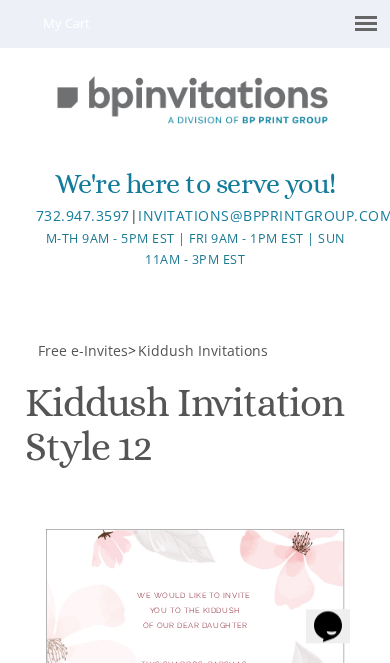 click on "This Shabbos, Parshas Vayigash
at our home
[NUMBER] [STREET]
[CITY], [STATE]" at bounding box center (194, 1374) 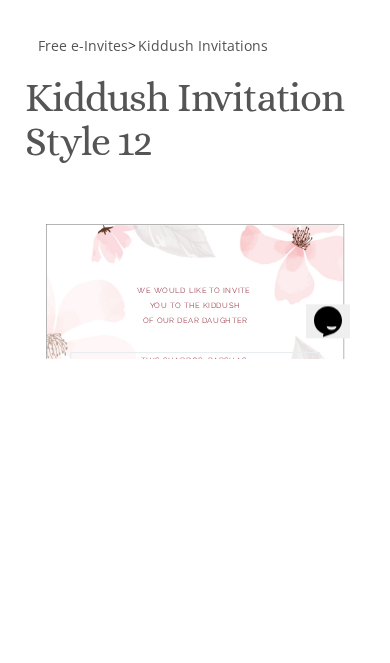 click on "This Shabbos, Parshas Vayigash
at our home
[NUMBER] [STREET]
[CITY], [STATE]" at bounding box center [194, 1374] 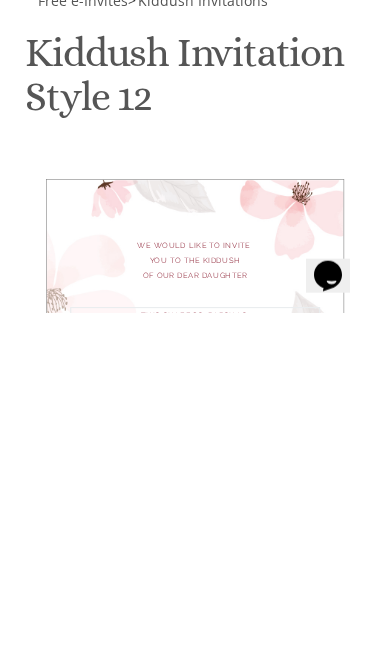 scroll, scrollTop: 999, scrollLeft: 0, axis: vertical 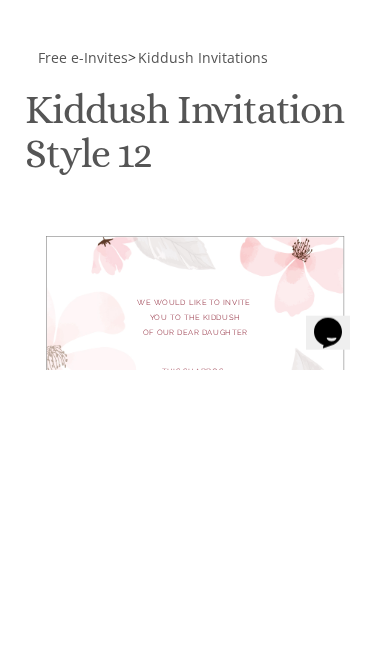 click on "[FIRST] and [FIRST] [LAST]" at bounding box center [194, 1474] 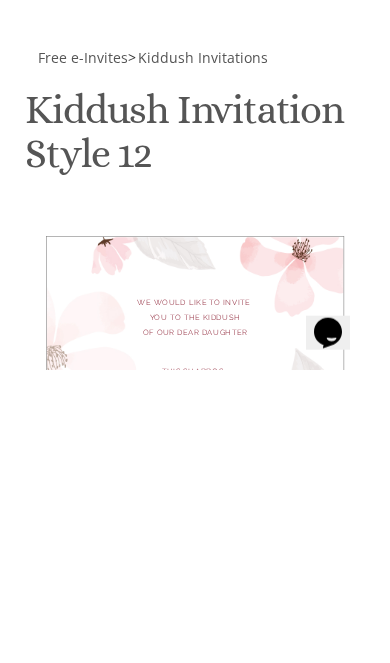 scroll, scrollTop: 1023, scrollLeft: 0, axis: vertical 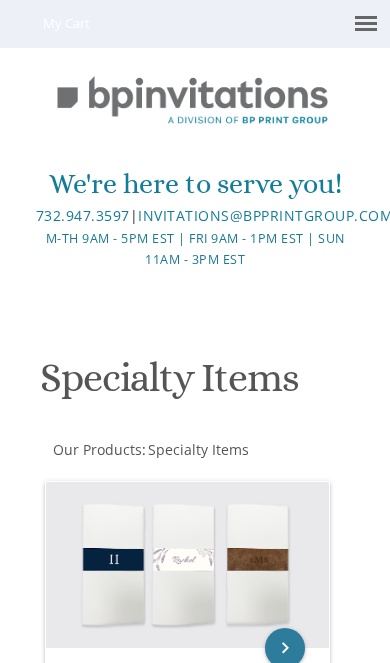 click at bounding box center (366, 23) 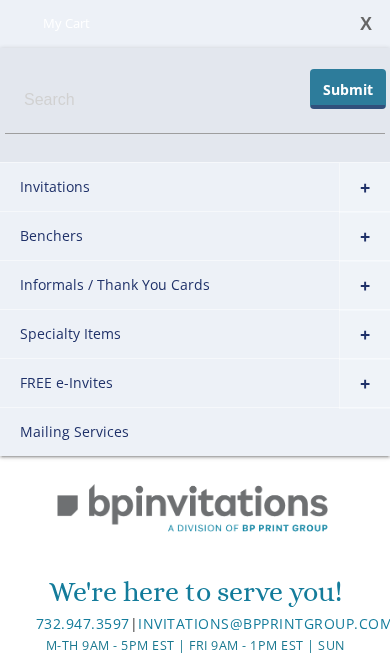 click on "FREE e-Invites" at bounding box center [195, 382] 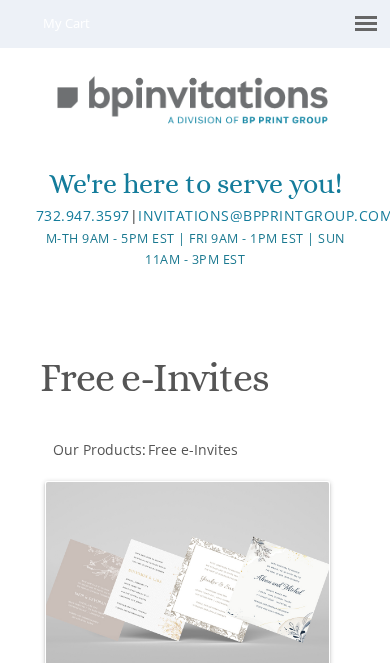 scroll, scrollTop: 410, scrollLeft: 0, axis: vertical 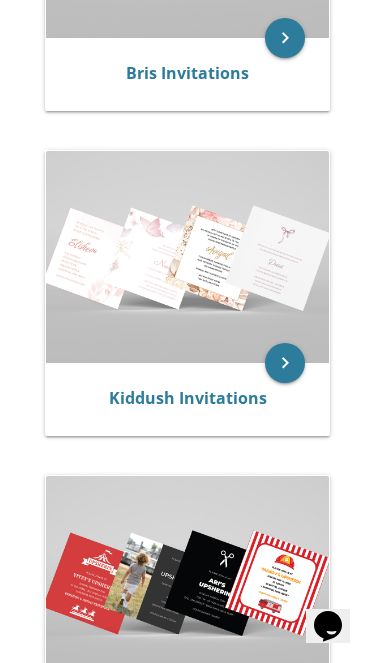 click at bounding box center [187, 257] 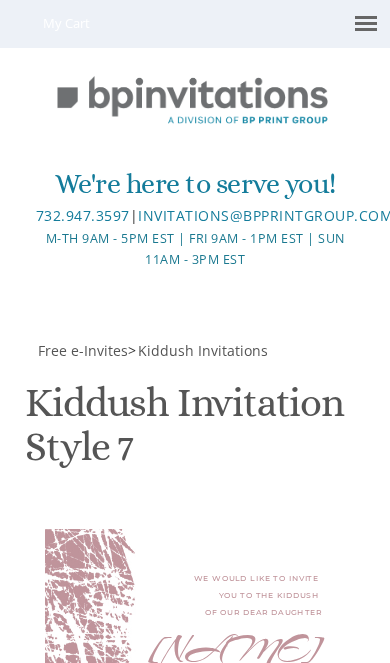 scroll, scrollTop: 0, scrollLeft: 0, axis: both 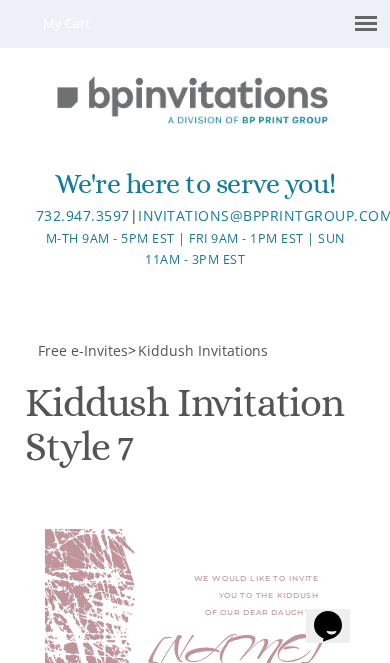 click on "40px 50px 60px 70px 80px" at bounding box center [194, 1207] 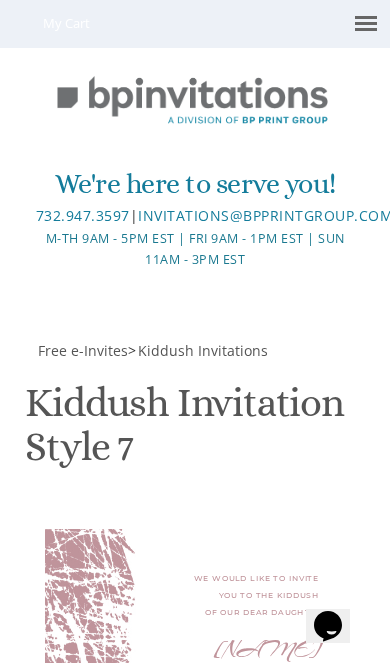 scroll, scrollTop: 934, scrollLeft: 0, axis: vertical 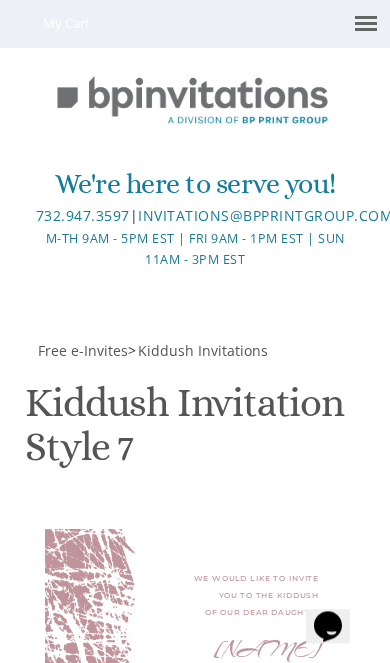 click on "[NAME]" at bounding box center [194, 1276] 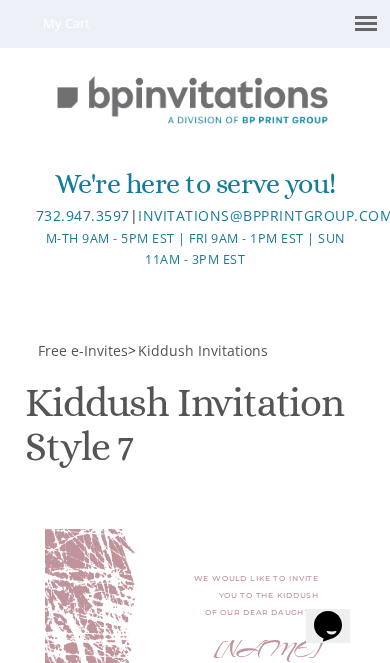 scroll, scrollTop: 955, scrollLeft: 0, axis: vertical 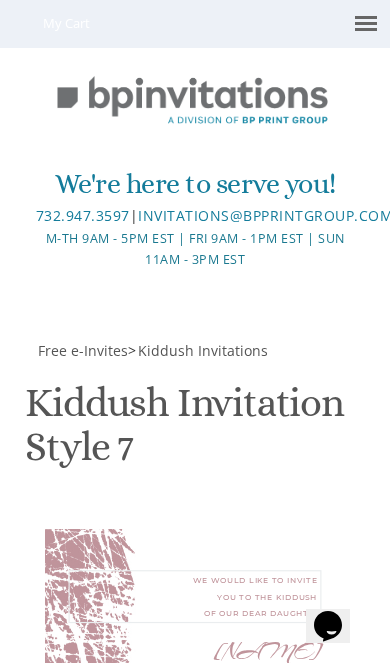 click on "We would like to invite
you to the Kiddush
of our dear daughter" at bounding box center [194, 1116] 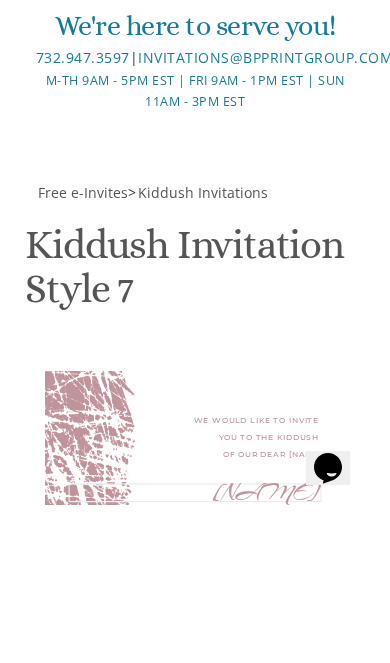 click on "[NAME]" at bounding box center [194, 1276] 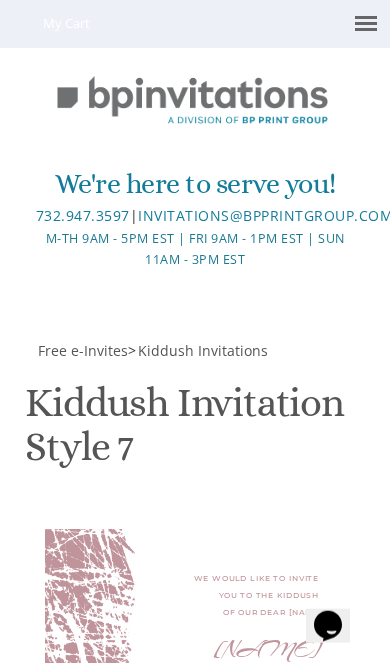 scroll, scrollTop: 1008, scrollLeft: 0, axis: vertical 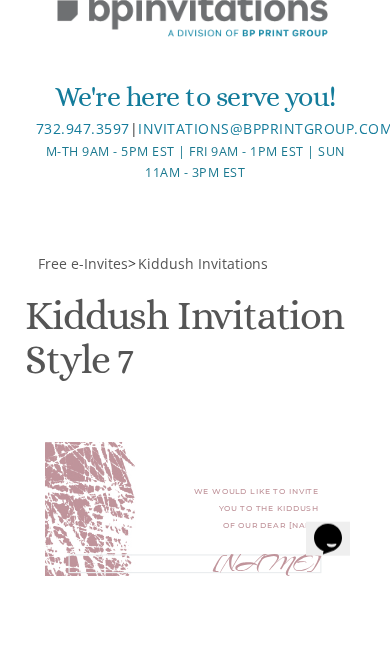 click on "Miriam" at bounding box center [194, 1276] 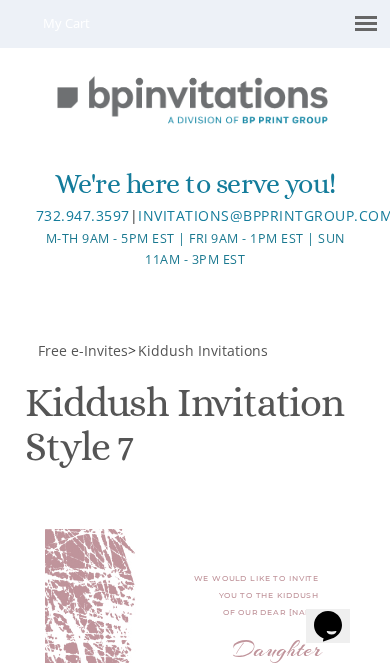 scroll, scrollTop: 691, scrollLeft: 0, axis: vertical 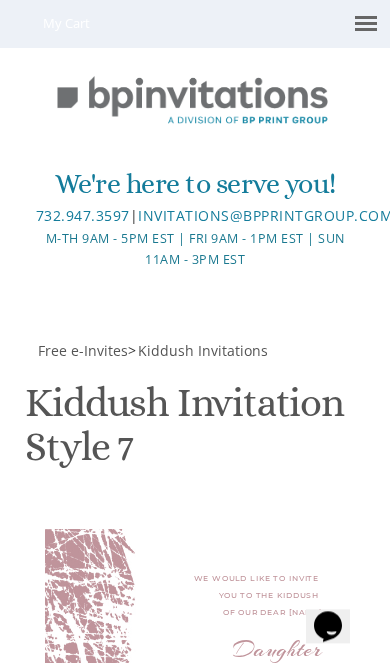 click on "Miriam" at bounding box center [194, 1276] 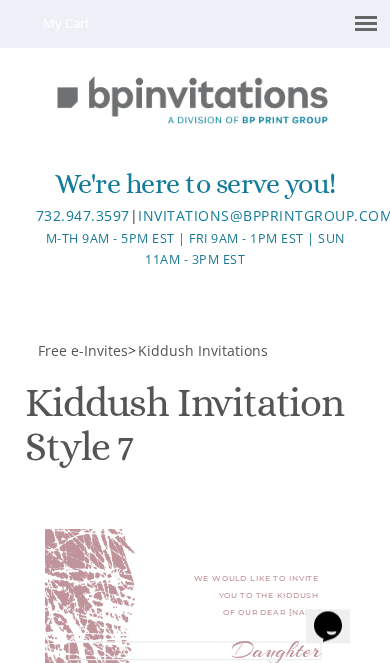 scroll, scrollTop: 745, scrollLeft: 0, axis: vertical 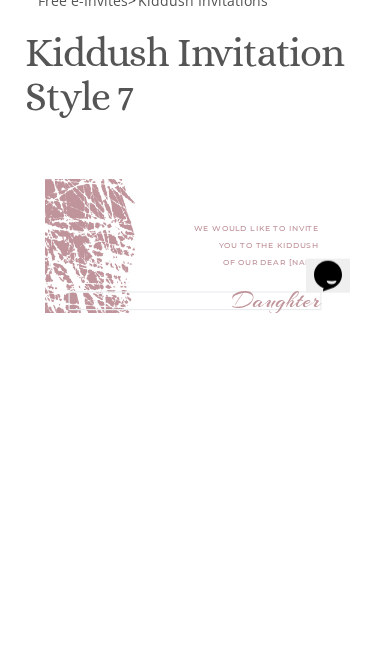 type on "D" 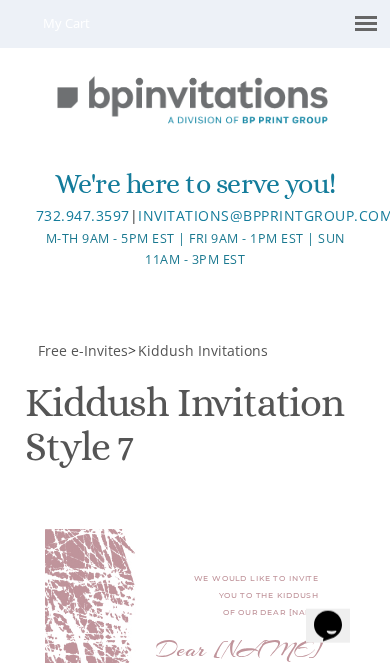 scroll, scrollTop: 708, scrollLeft: 0, axis: vertical 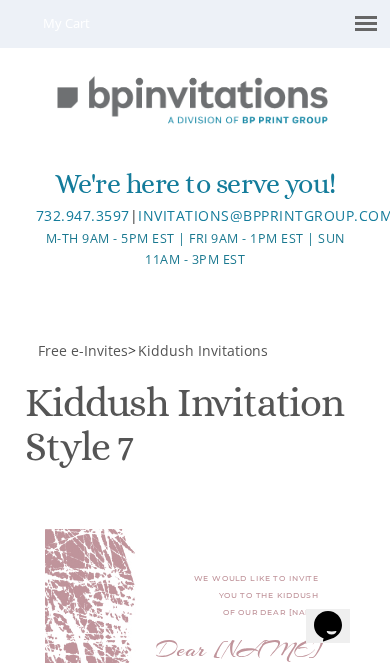 click on "We would like to invite
you to the Kiddush
of our dear daughter" at bounding box center [194, 1116] 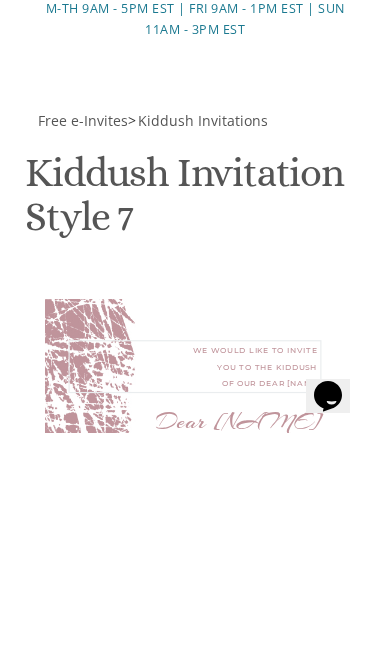 type on "We would like to invite
you to the Kiddush
of our" 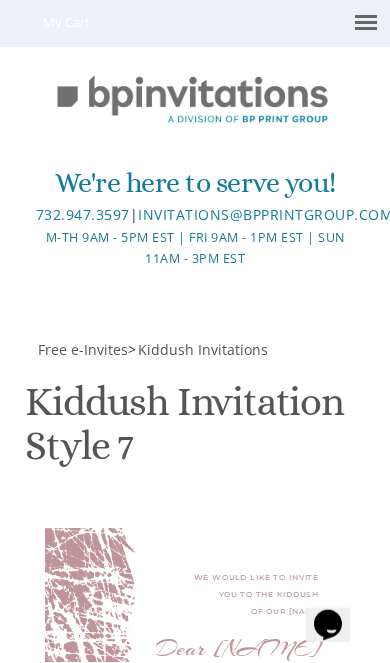 scroll, scrollTop: 1920, scrollLeft: 0, axis: vertical 